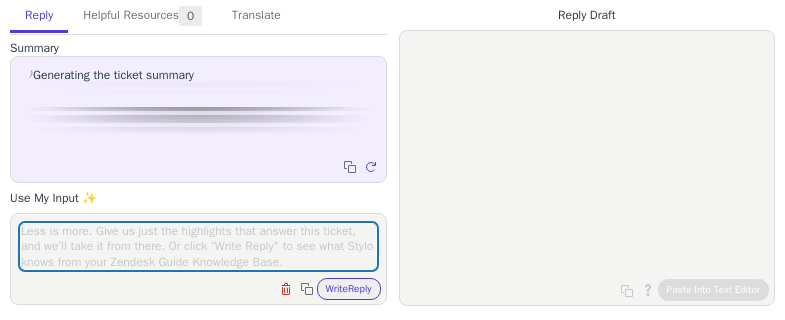 scroll, scrollTop: 0, scrollLeft: 0, axis: both 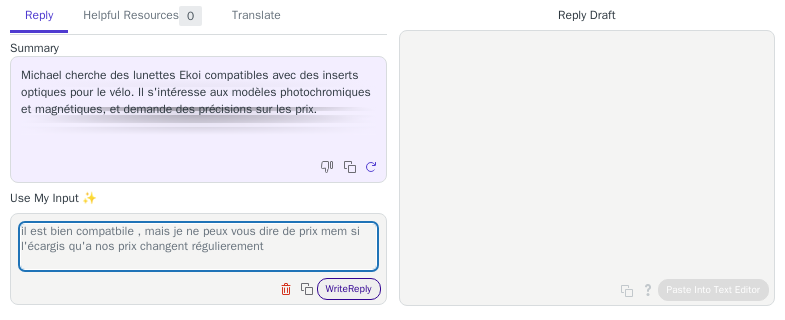 type on "il est bien compatbile , mais je ne peux vous dire de prix mem si l'écargis qu'a nos prix changent régulierement" 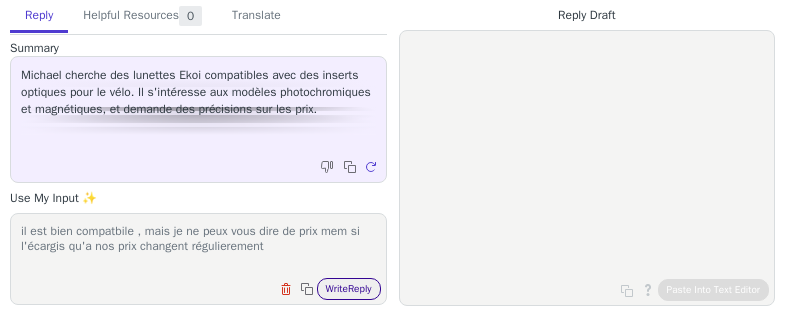 click on "Write  Reply" at bounding box center (349, 289) 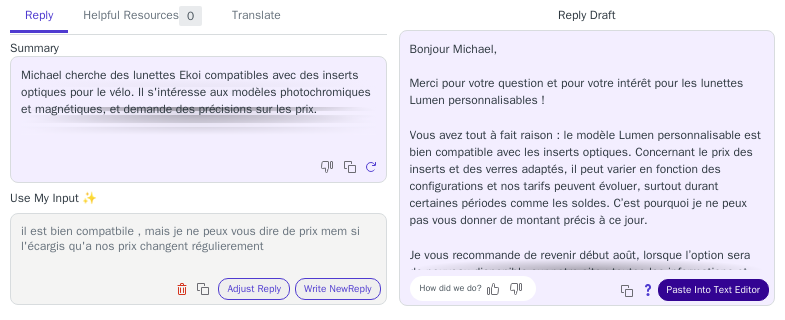 click on "Paste Into Text Editor" at bounding box center (713, 290) 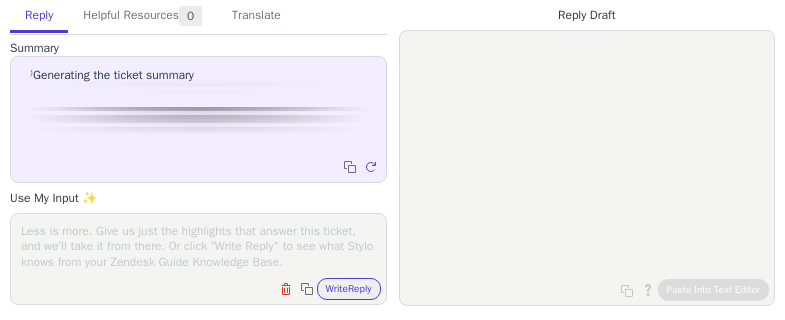 scroll, scrollTop: 0, scrollLeft: 0, axis: both 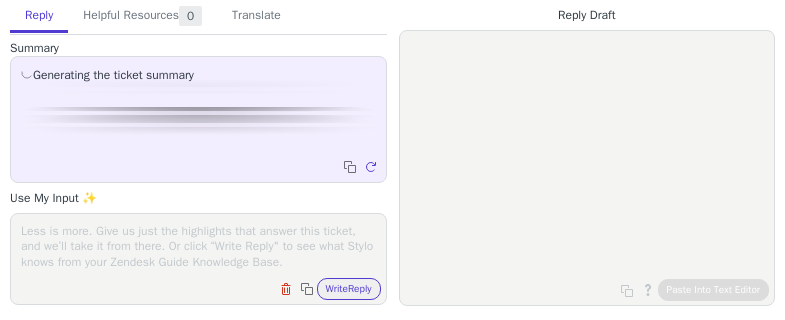 click on "Clear field Copy to clipboard Write  Reply" at bounding box center (198, 259) 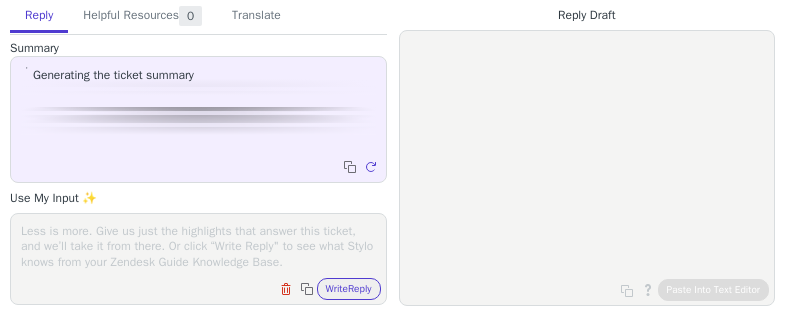 click at bounding box center [198, 246] 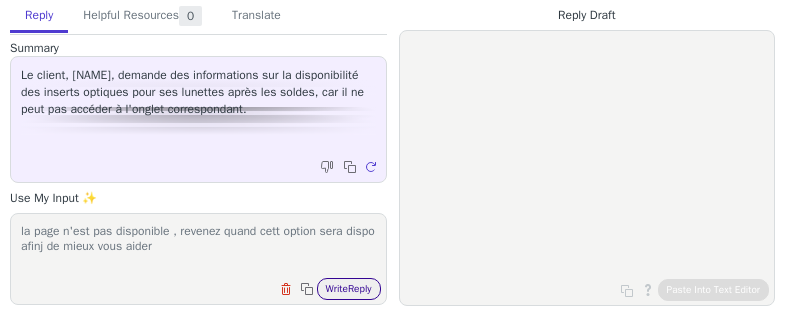 type on "la page n'est pas disponible , revenez quand cett option sera dispo afinj de mieux vous aider" 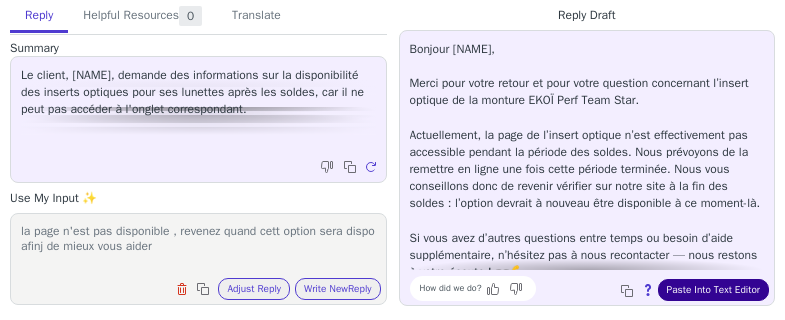 click on "Paste Into Text Editor" at bounding box center (713, 290) 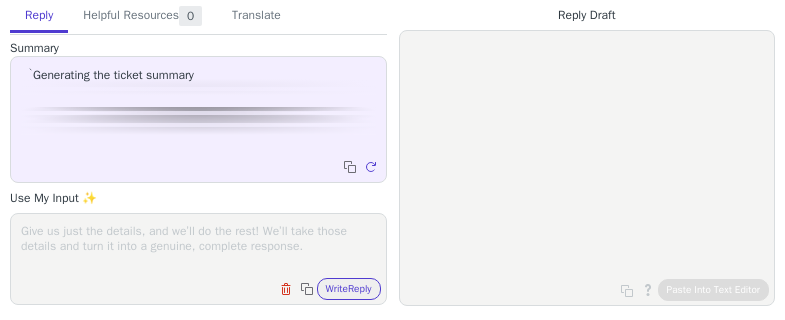 scroll, scrollTop: 0, scrollLeft: 0, axis: both 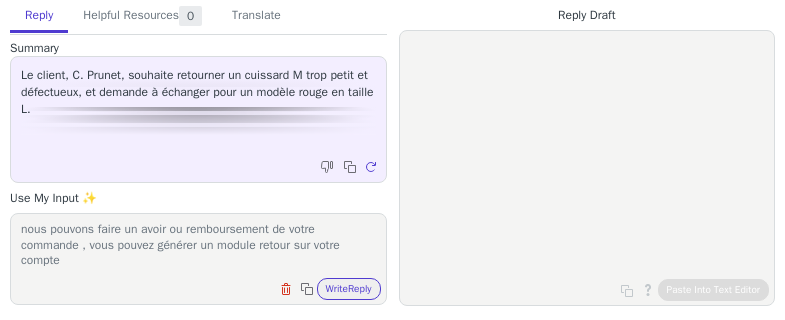 type on "je suis désolé mais nous ne pouvons pas changer d'article mais nous pouvons faire un avoir ou remboursement de votre commande , vous pouvez générer un module retour sur votre compte" 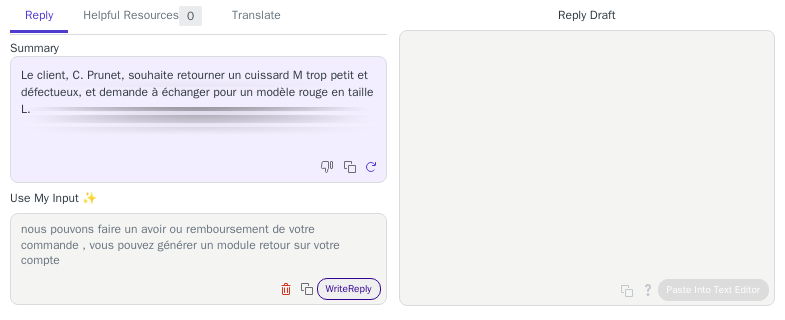 click on "Write  Reply" at bounding box center (349, 289) 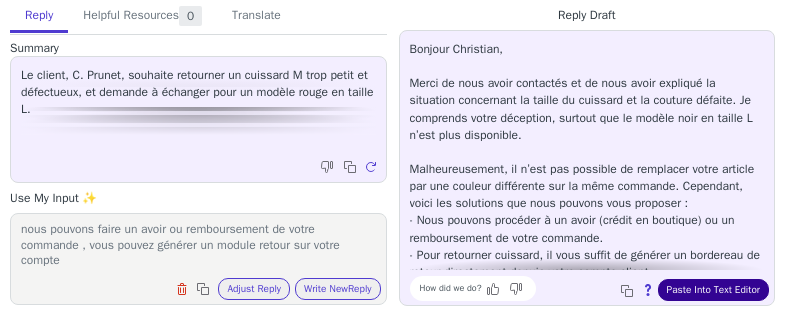 click on "Paste Into Text Editor" at bounding box center [713, 290] 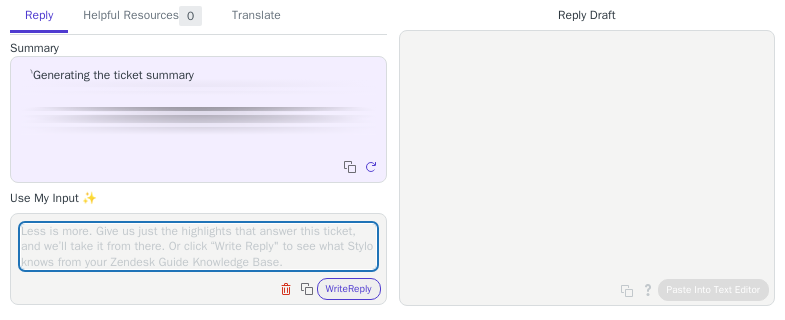 scroll, scrollTop: 0, scrollLeft: 0, axis: both 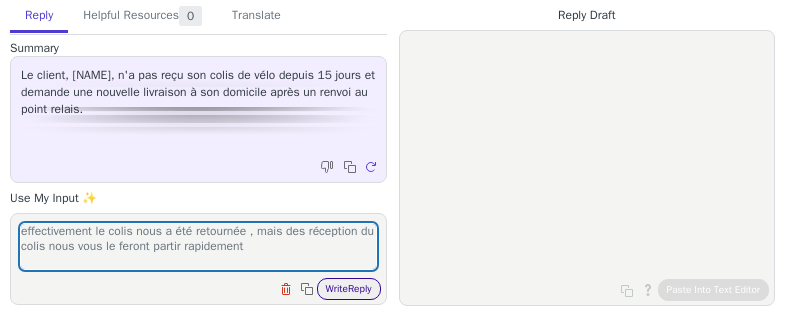 type on "effectivement le colis nous a été retournée , mais des réception du colis nous vous le feront partir rapidement" 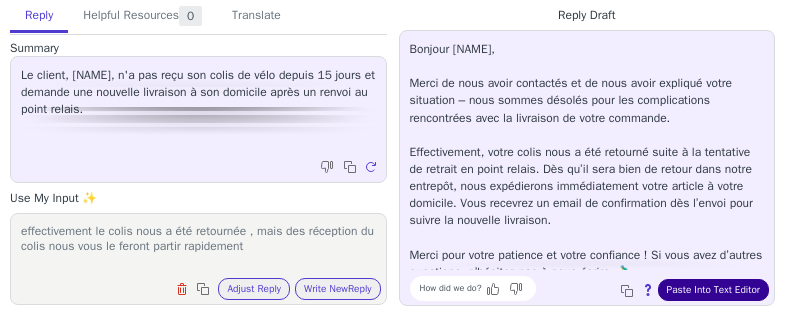 click on "Paste Into Text Editor" at bounding box center [713, 290] 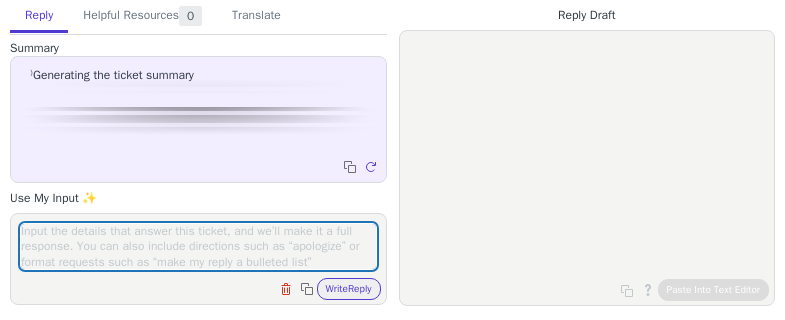 scroll, scrollTop: 0, scrollLeft: 0, axis: both 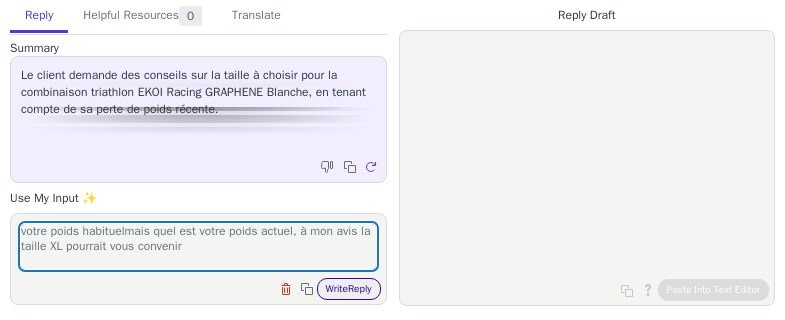 type on "votre poids habituelmais quel est votre poids actuel, à mon avis la taille XL pourrait vous convenir" 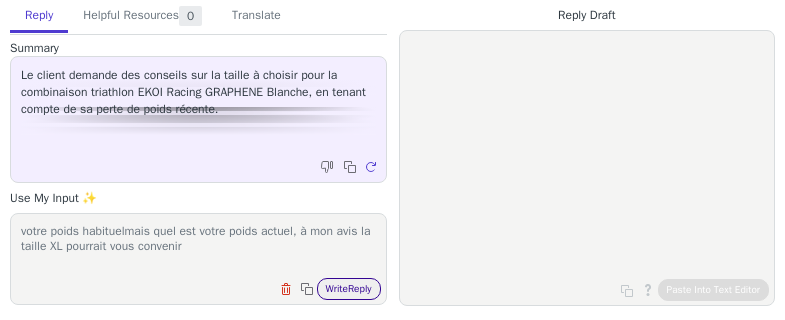 click on "Write  Reply" at bounding box center (349, 289) 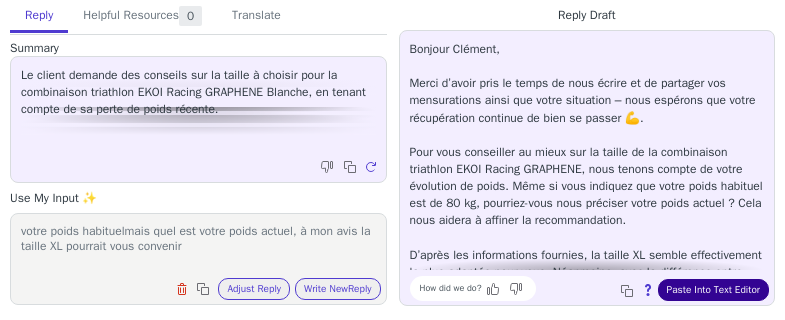 click on "Paste Into Text Editor" at bounding box center [713, 290] 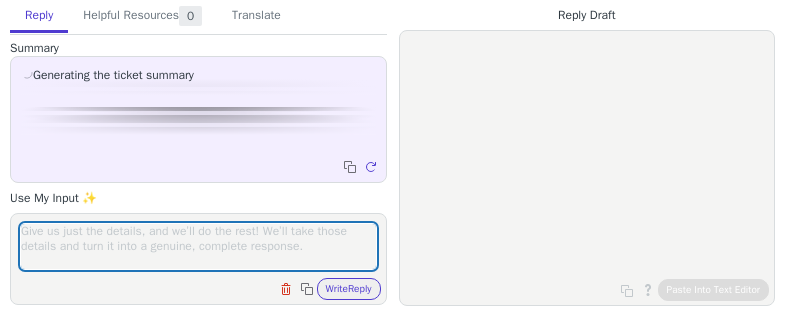 scroll, scrollTop: 0, scrollLeft: 0, axis: both 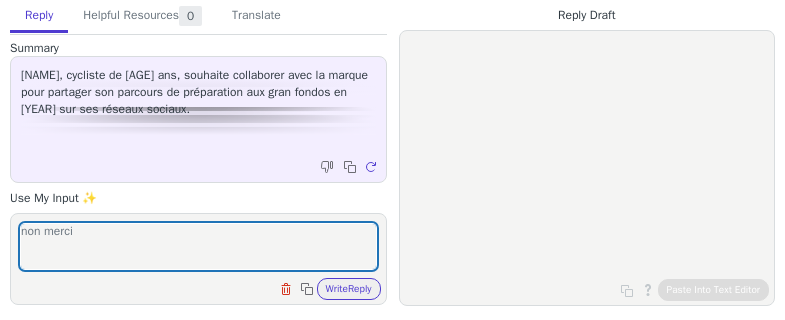 type on "non merci" 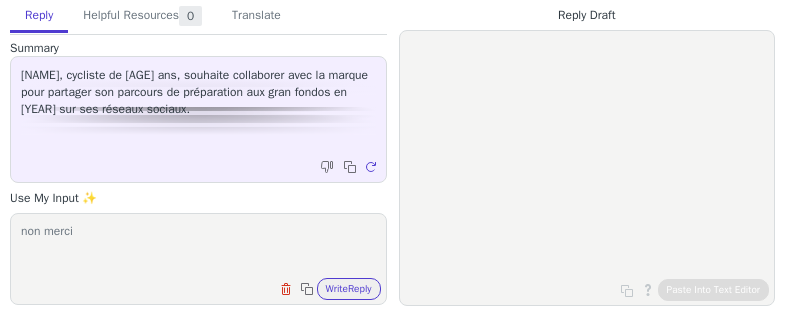 click on "non merci Clear field Copy to clipboard Write  Reply" at bounding box center [198, 259] 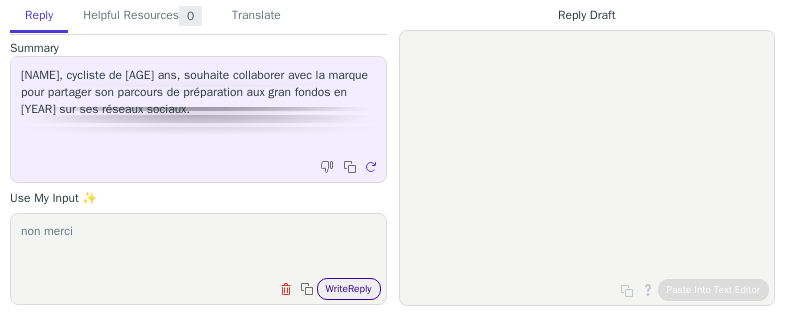 click on "Write  Reply" at bounding box center [349, 289] 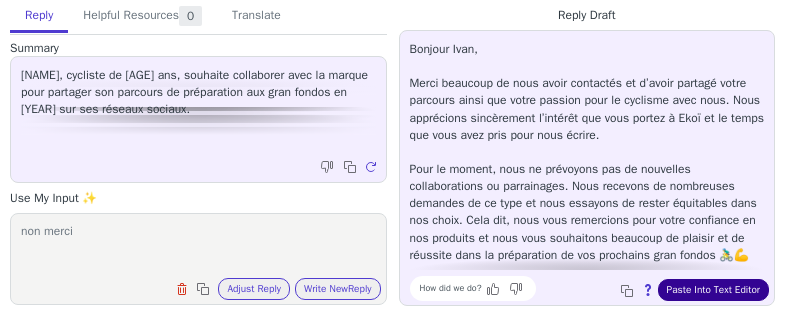 click on "Paste Into Text Editor" at bounding box center [713, 290] 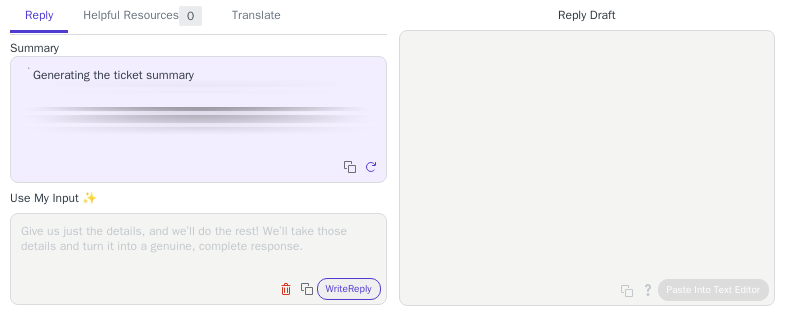 scroll, scrollTop: 0, scrollLeft: 0, axis: both 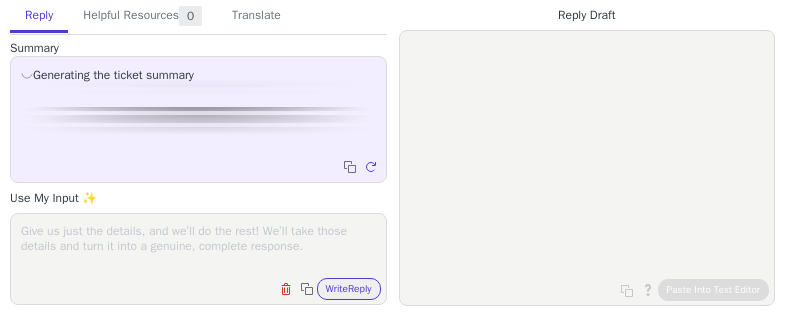 click on "Clear field Copy to clipboard Write  Reply" at bounding box center [198, 259] 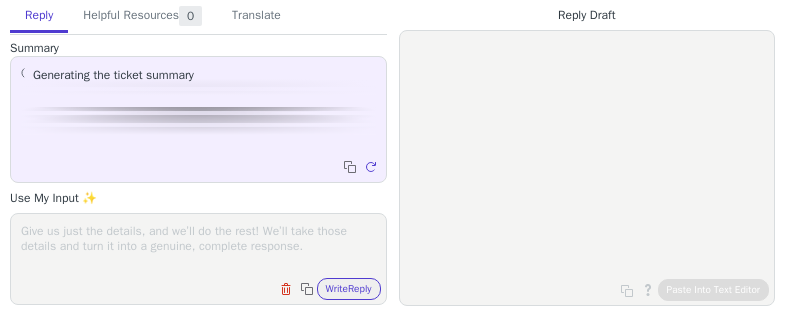 click at bounding box center (198, 246) 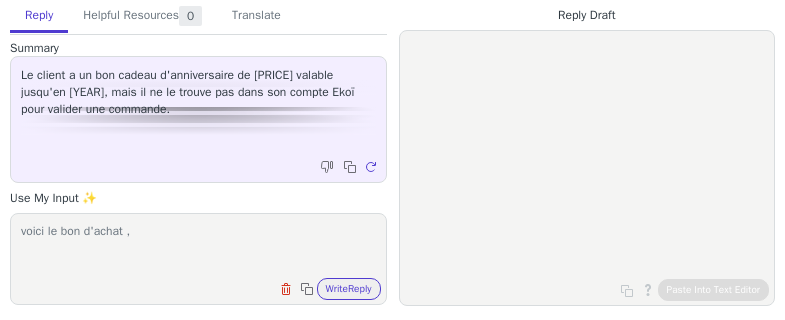 scroll, scrollTop: 1, scrollLeft: 0, axis: vertical 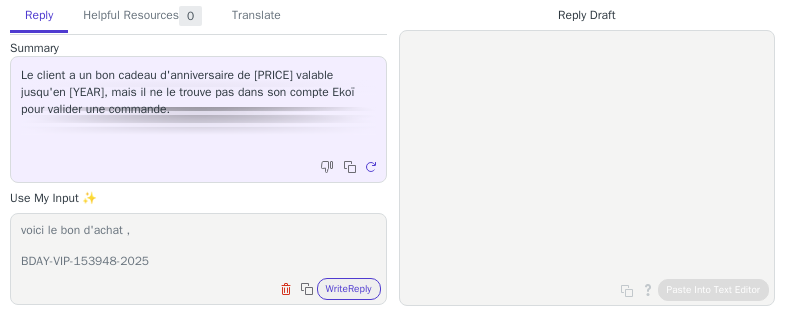 click on "voici le bon d'achat ,
BDAY-VIP-153948-2025" at bounding box center [198, 246] 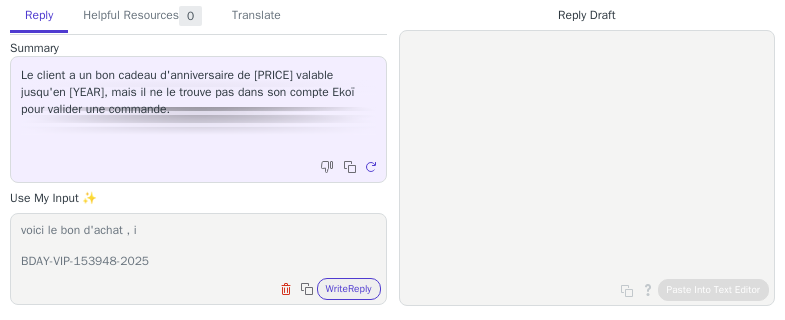 scroll, scrollTop: 0, scrollLeft: 0, axis: both 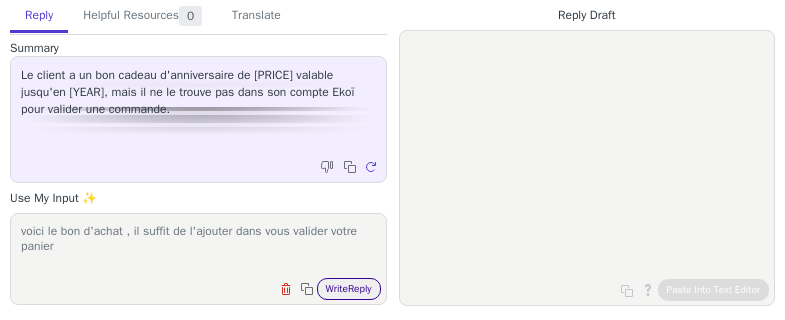 type on "voici le bon d'achat , il suffit de l'ajouter dans vous valider votre panier
BDAY-VIP-153948-2025" 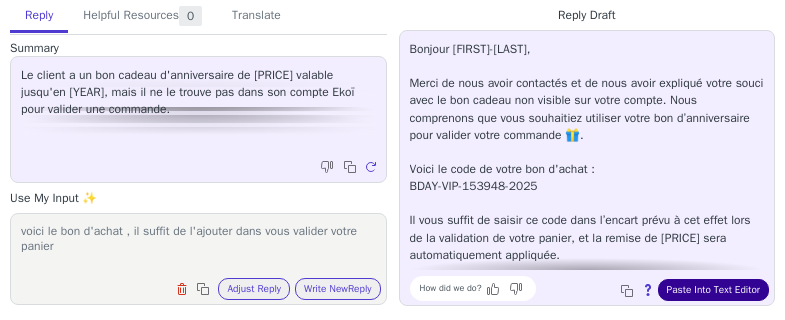 click on "Paste Into Text Editor" at bounding box center [713, 290] 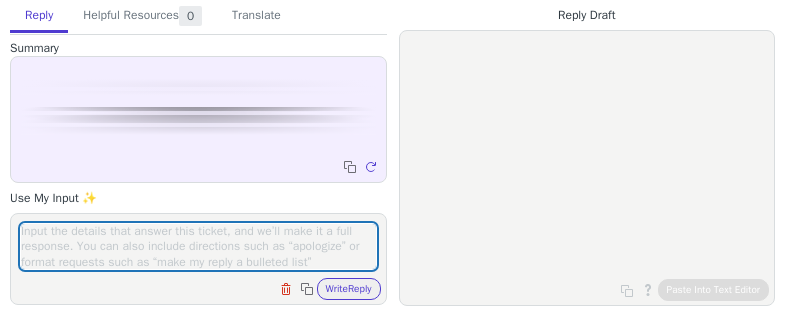 click at bounding box center (198, 246) 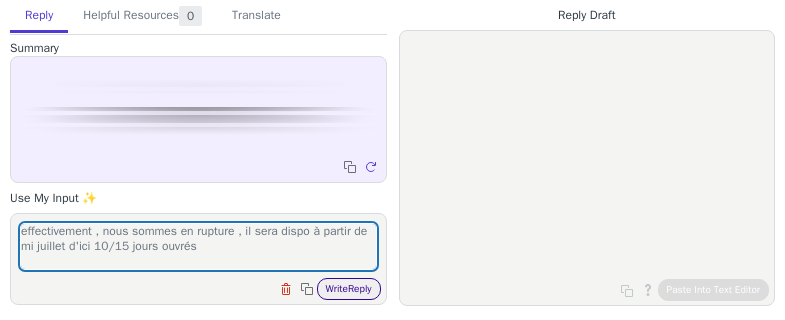 type on "effectivement , nous sommes en rupture , il sera dispo à partir de mi juillet d'ici 10/15 jours ouvrés" 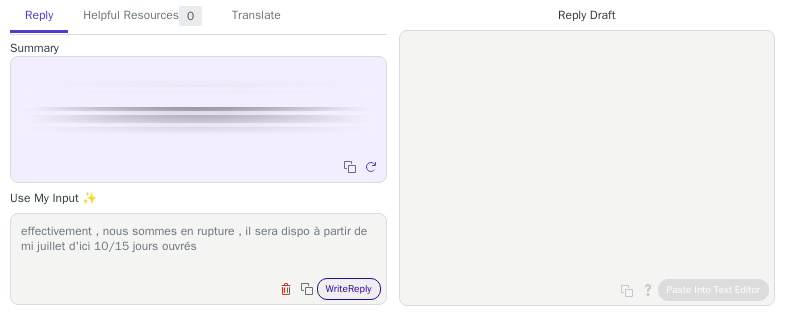 click on "Write  Reply" at bounding box center (349, 289) 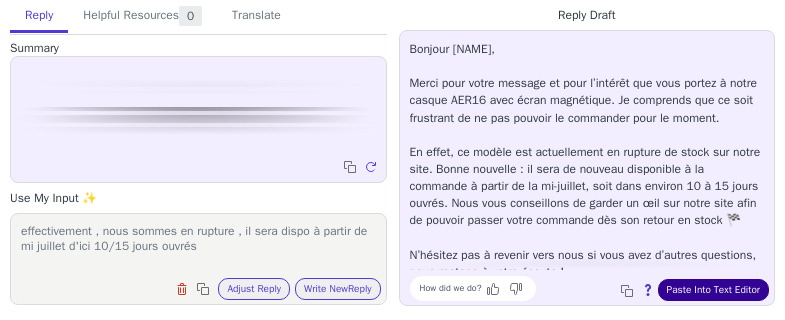 click on "Paste Into Text Editor" at bounding box center (713, 290) 